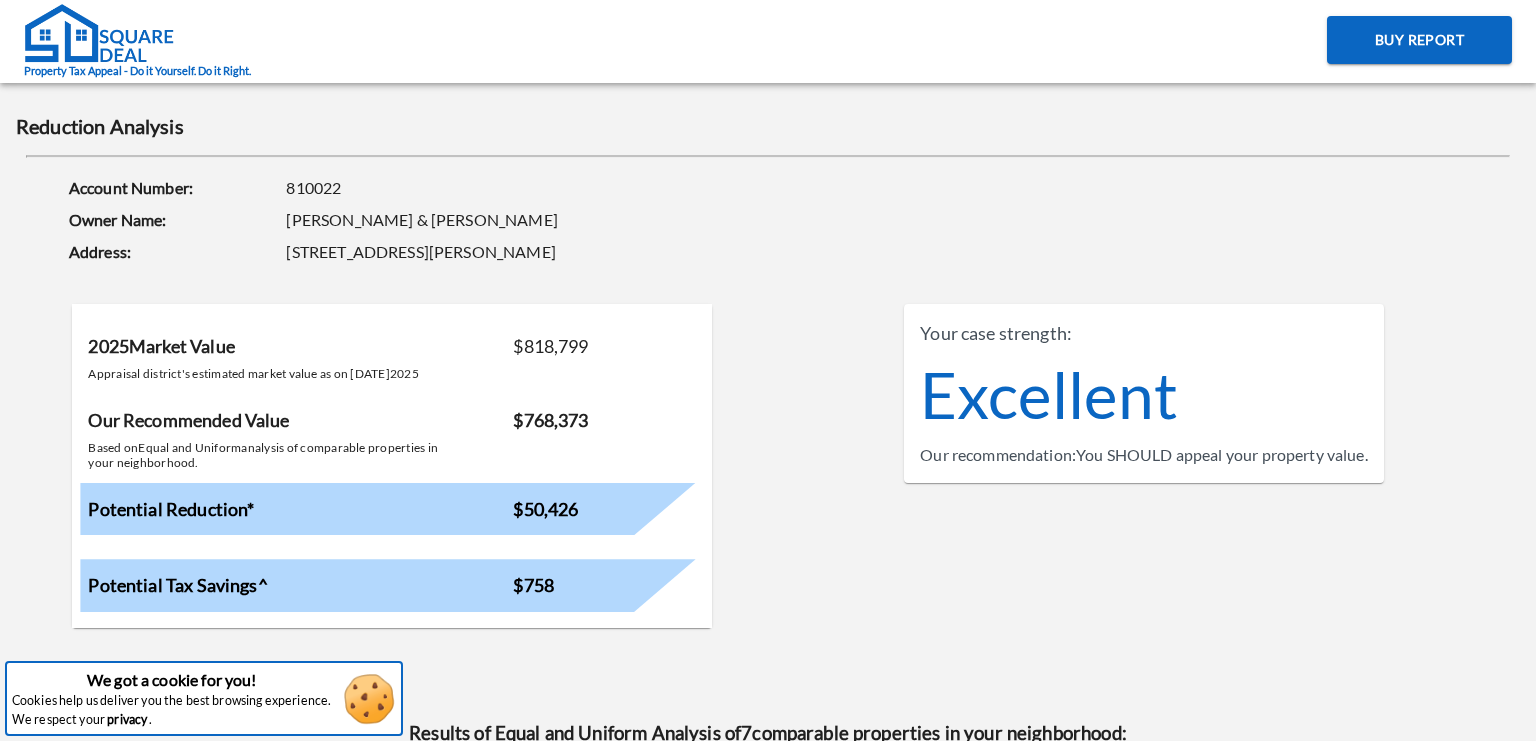 scroll, scrollTop: 0, scrollLeft: 0, axis: both 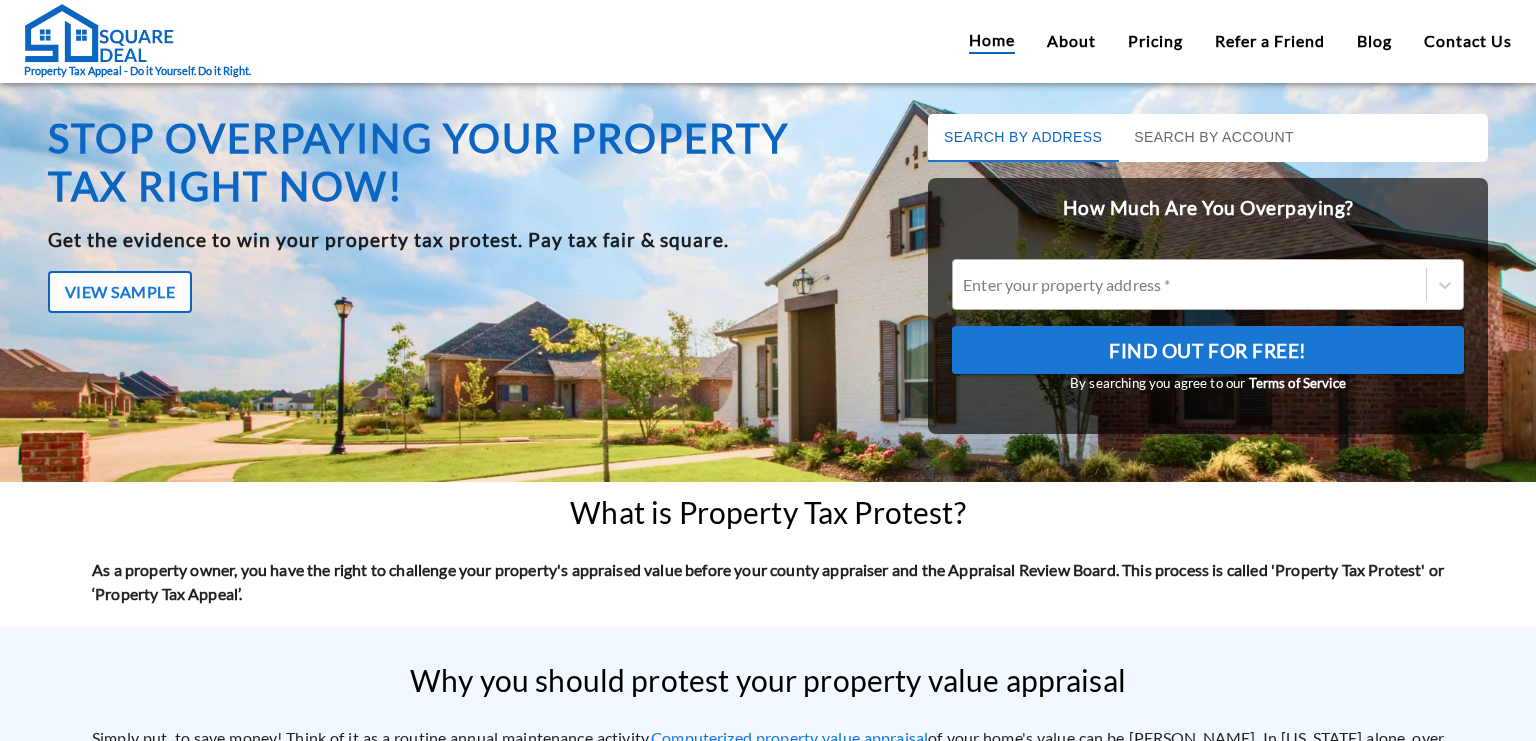 click at bounding box center [1189, 284] 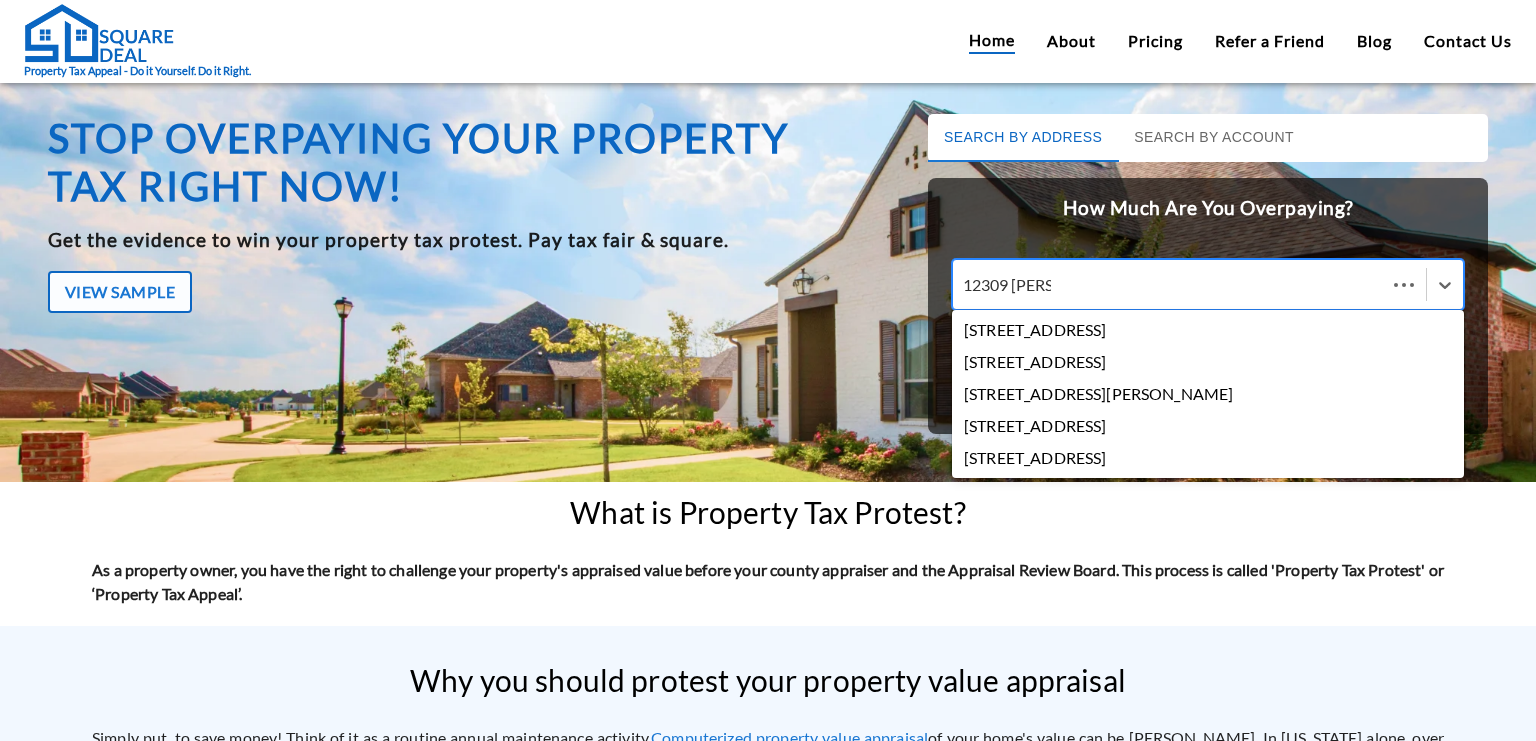 type on "12309 Sunda" 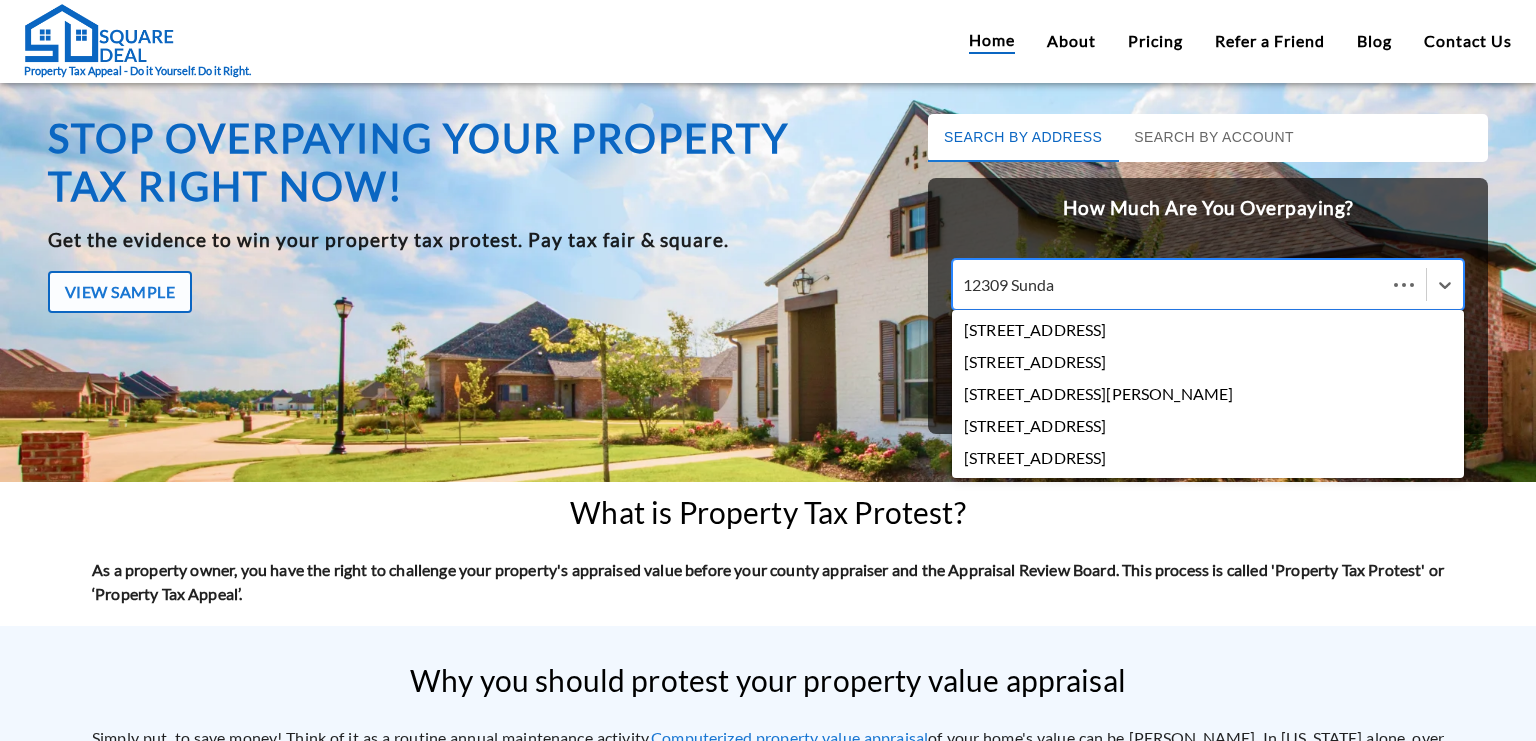 scroll, scrollTop: 0, scrollLeft: 0, axis: both 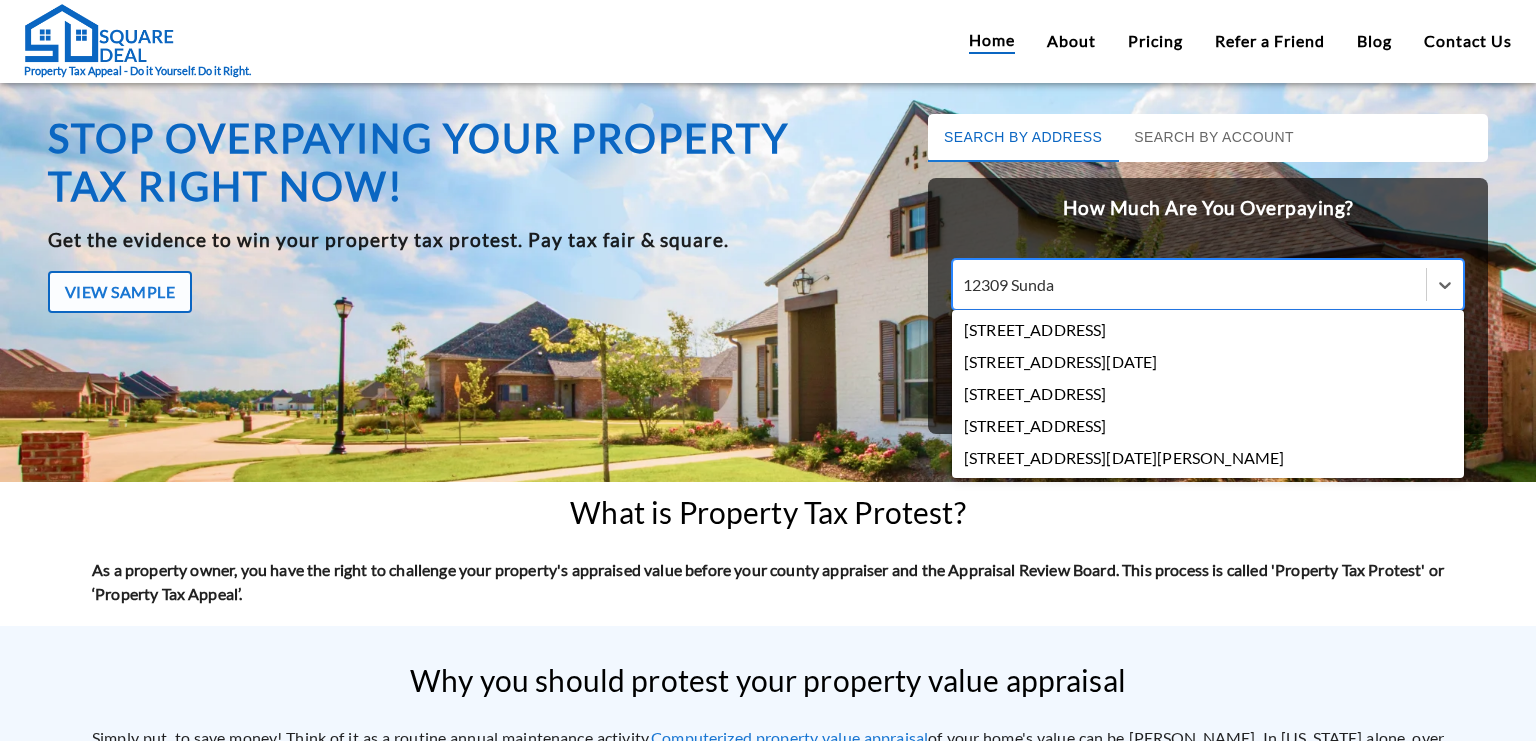 click on "[STREET_ADDRESS]" at bounding box center [1208, 330] 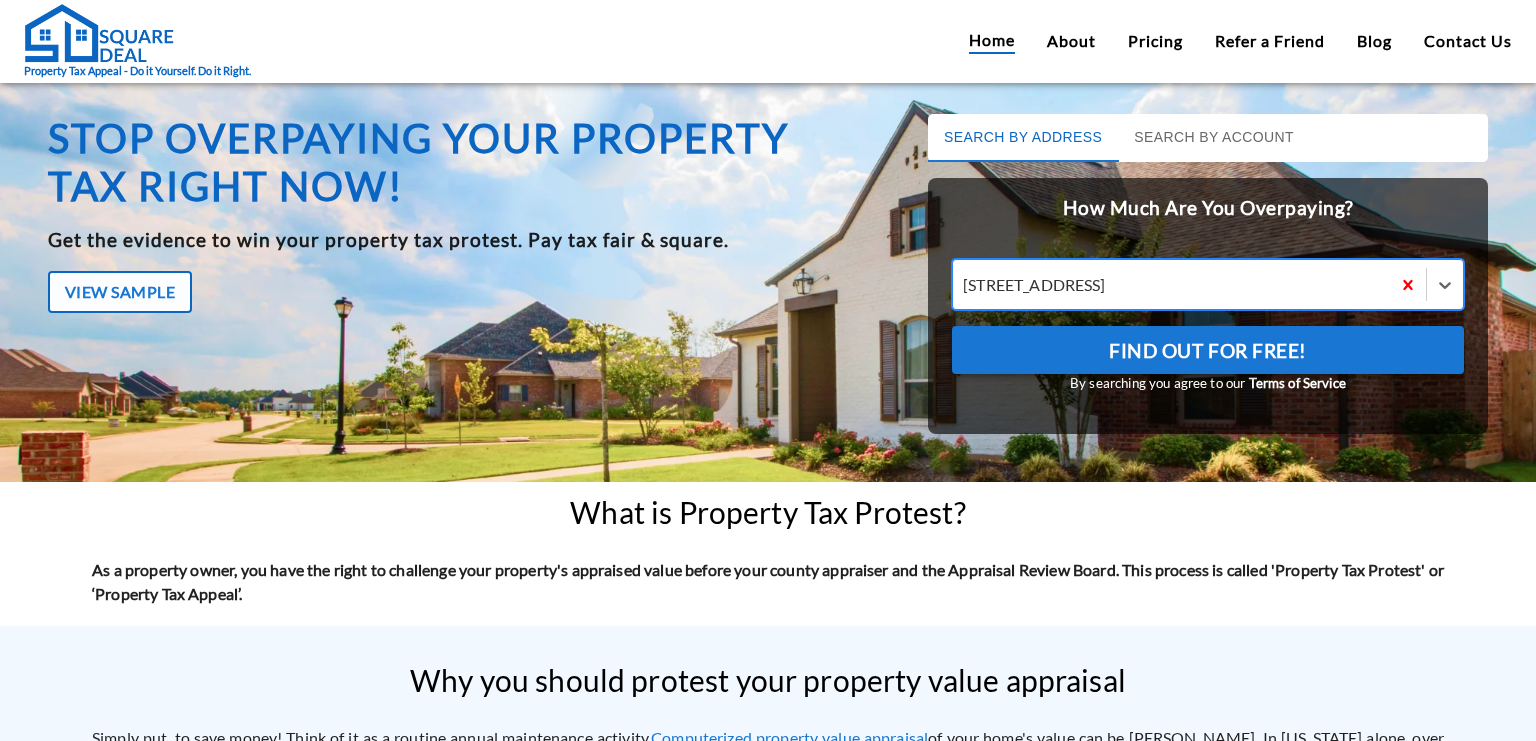 click on "Find Out For Free!" at bounding box center [1208, 350] 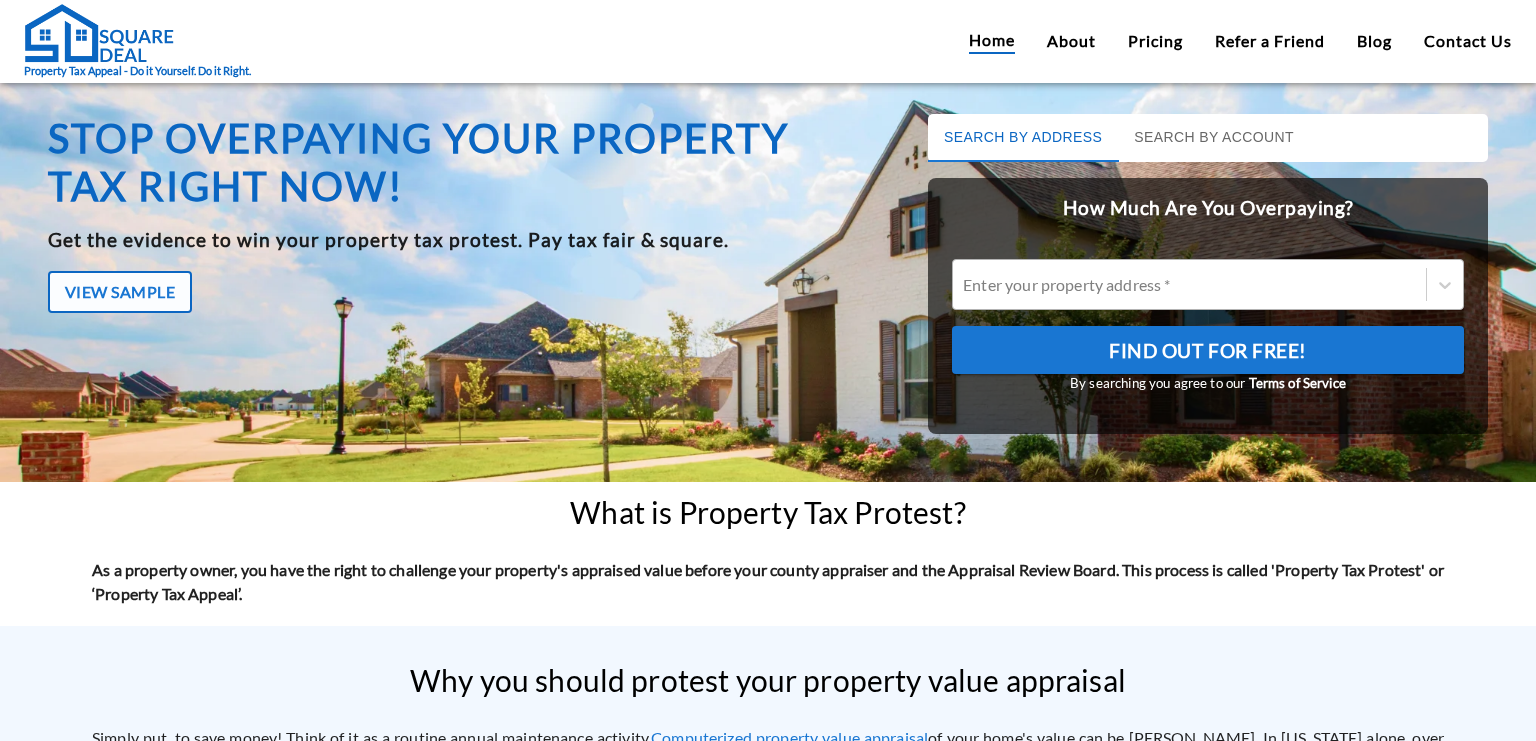 click at bounding box center (1189, 284) 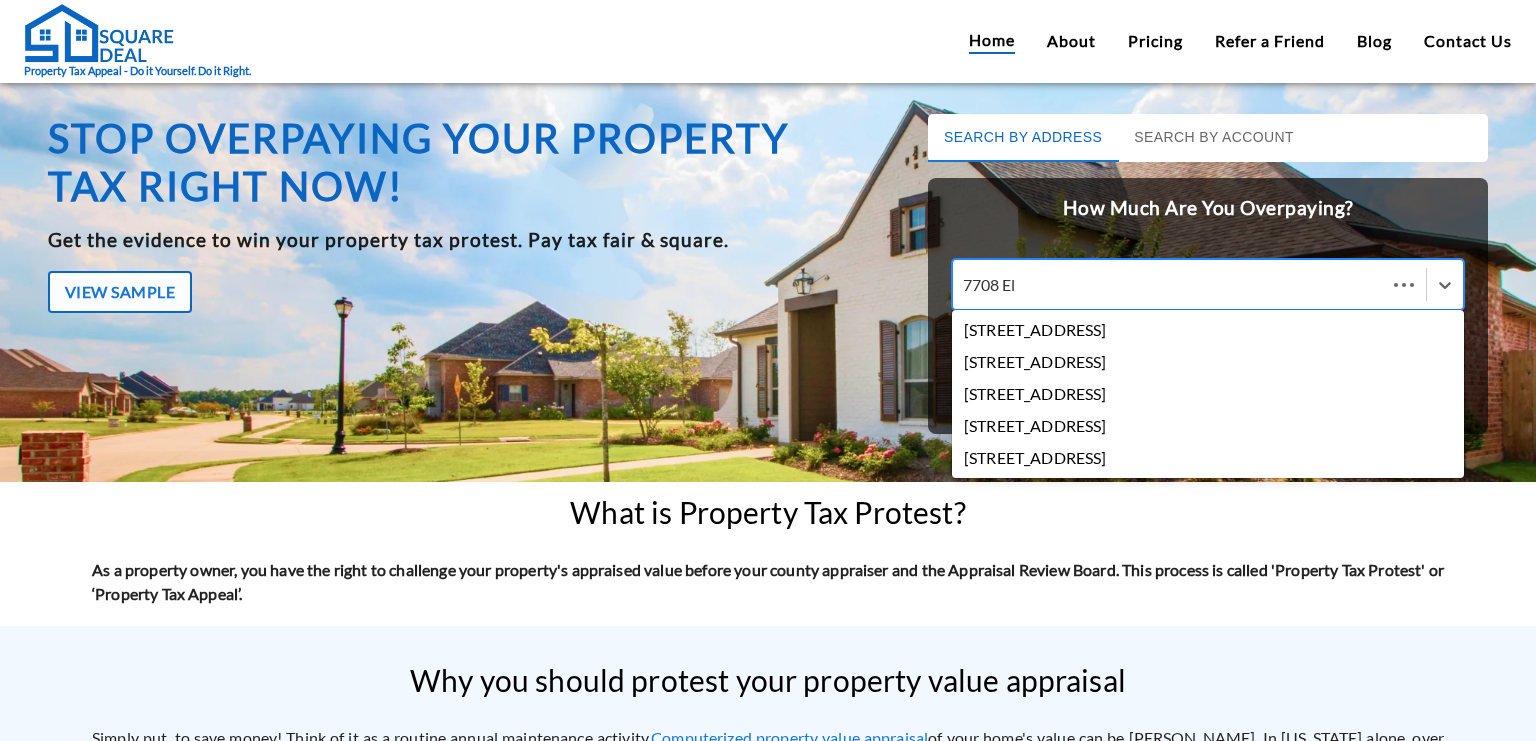 type on "7708 El D" 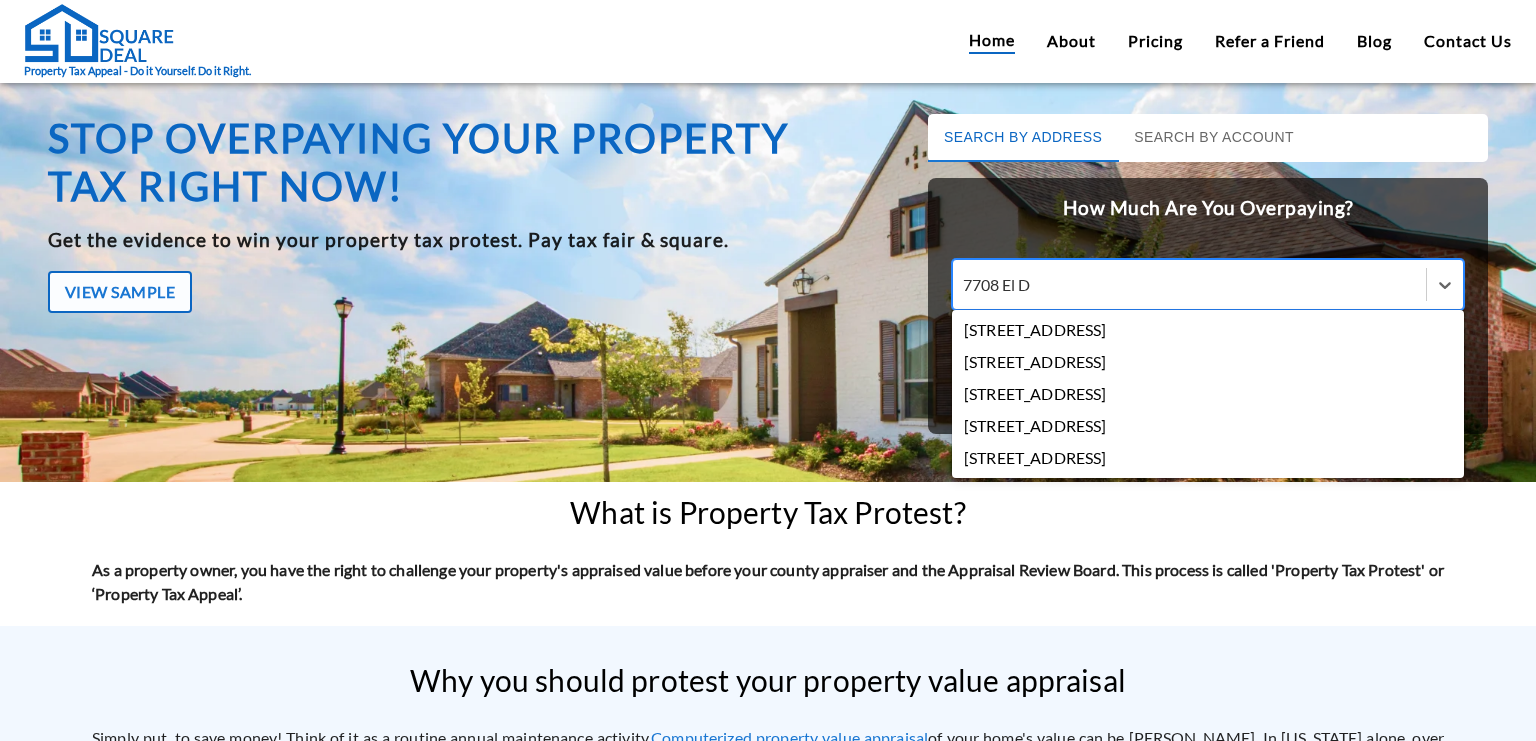 click on "[STREET_ADDRESS]" at bounding box center [1208, 330] 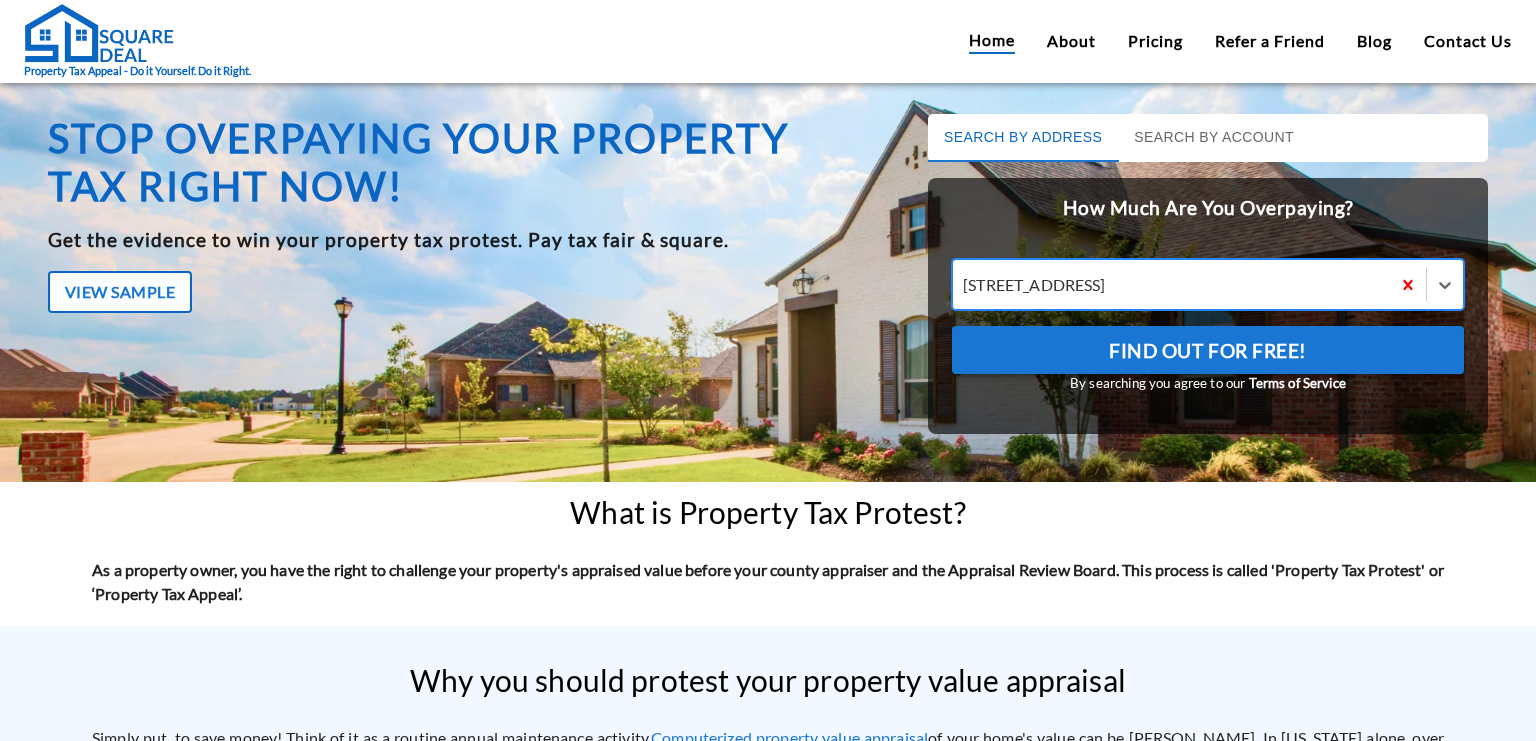 click on "Find Out For Free!" at bounding box center (1208, 350) 